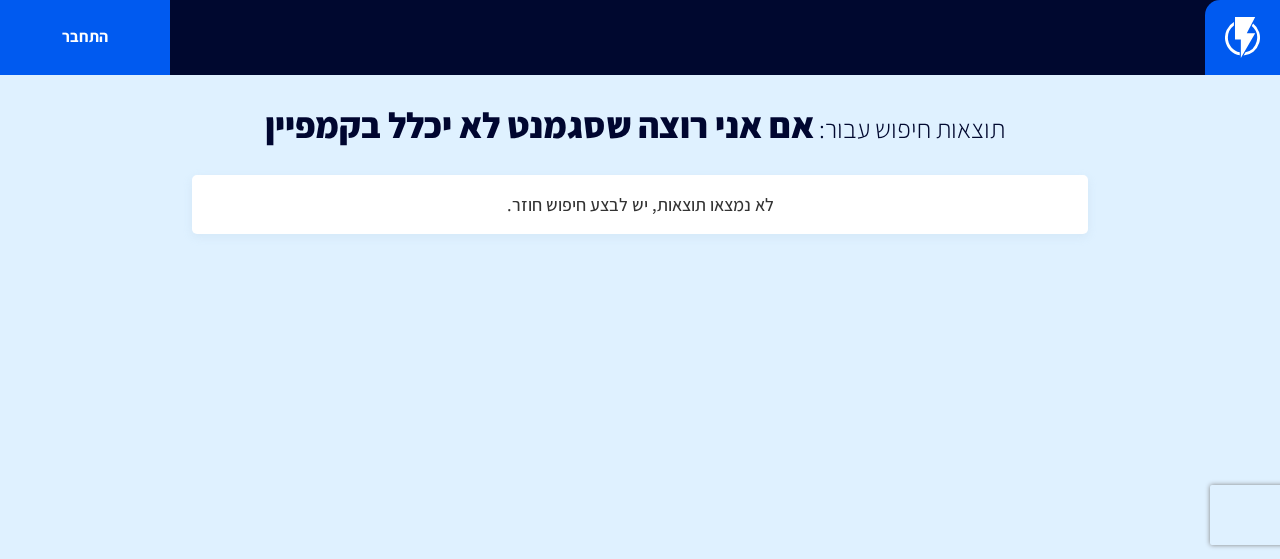 scroll, scrollTop: 0, scrollLeft: 0, axis: both 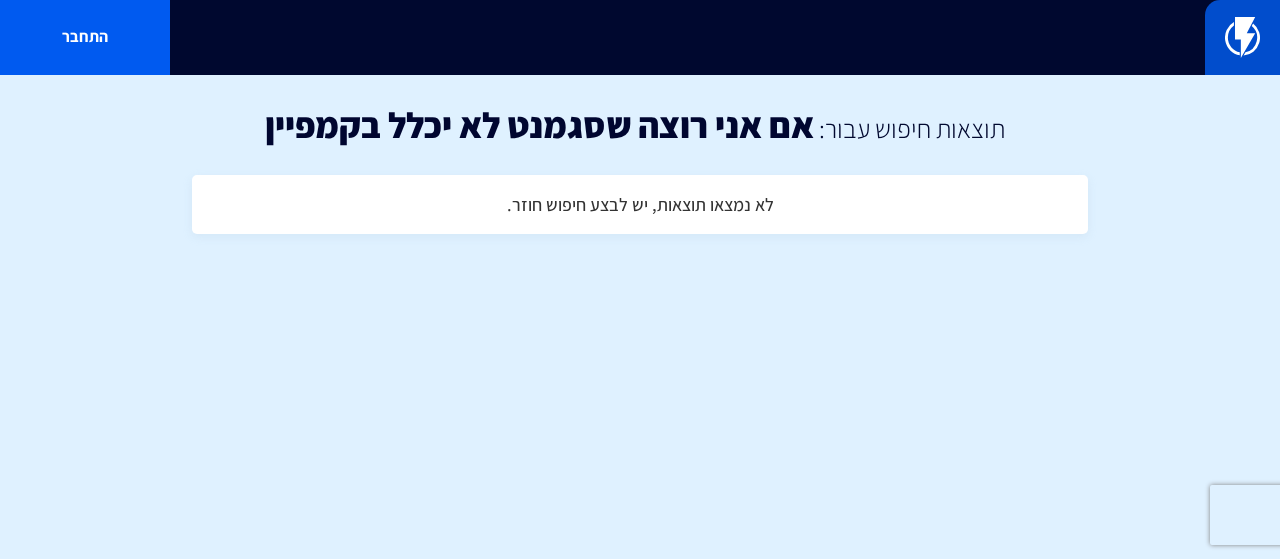 click at bounding box center [1242, 37] 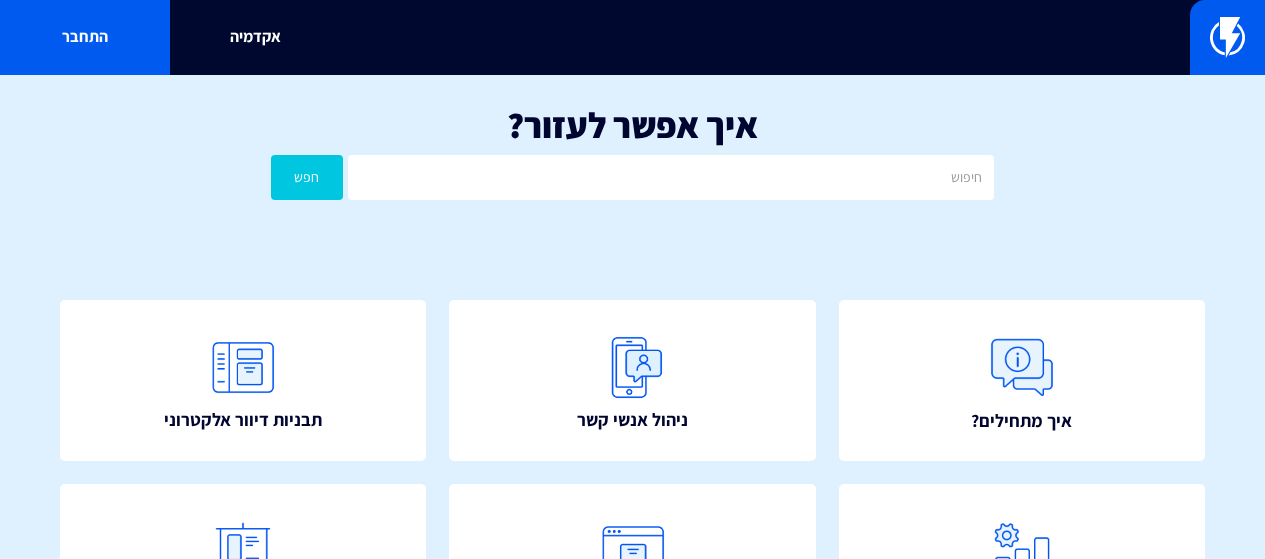 scroll, scrollTop: 0, scrollLeft: 0, axis: both 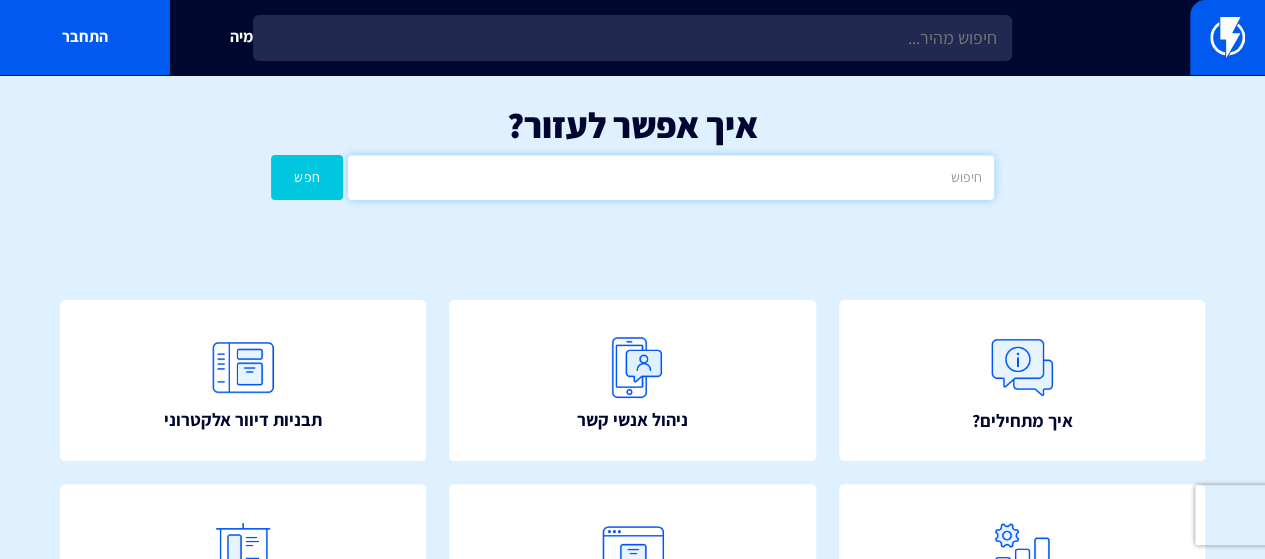 click at bounding box center [671, 177] 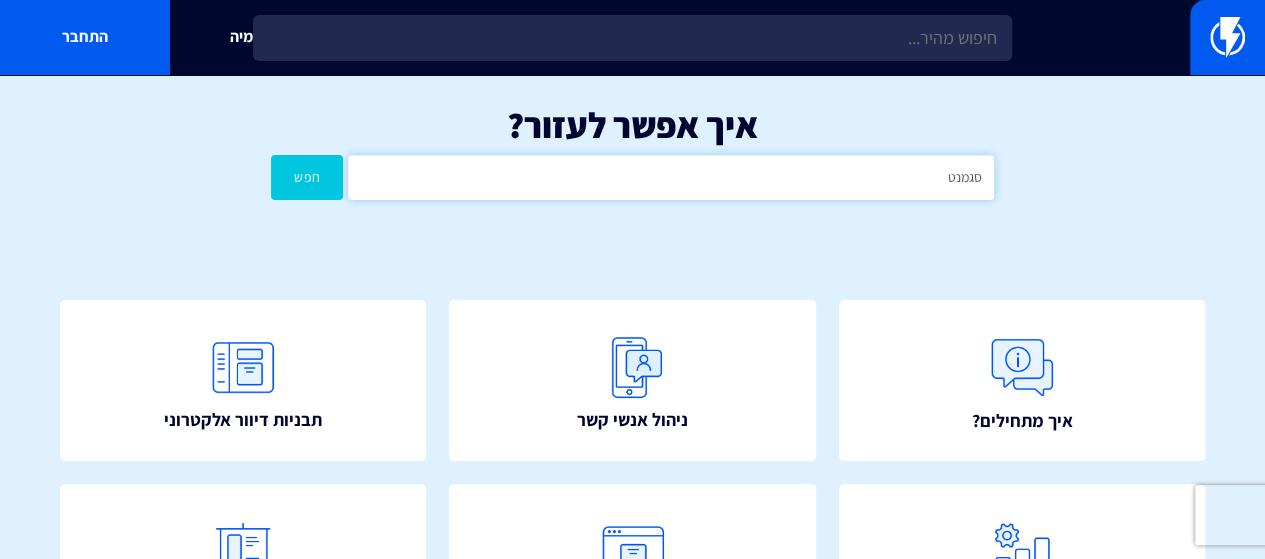 type on "סגמנט" 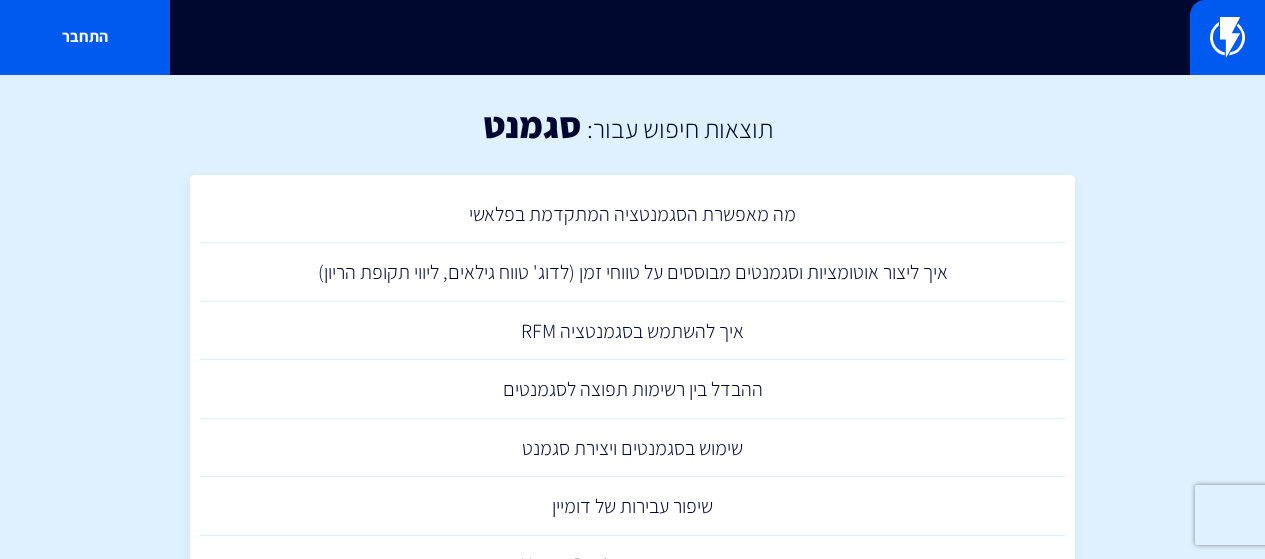 scroll, scrollTop: 0, scrollLeft: 0, axis: both 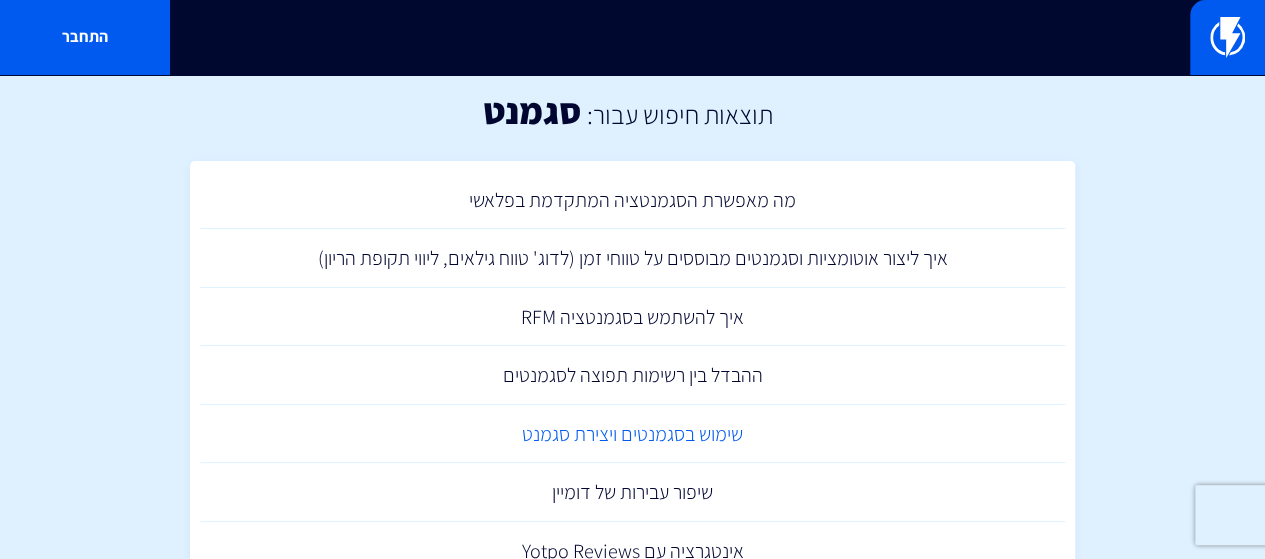 click on "שימוש בסגמנטים ויצירת סגמנט" at bounding box center (633, 434) 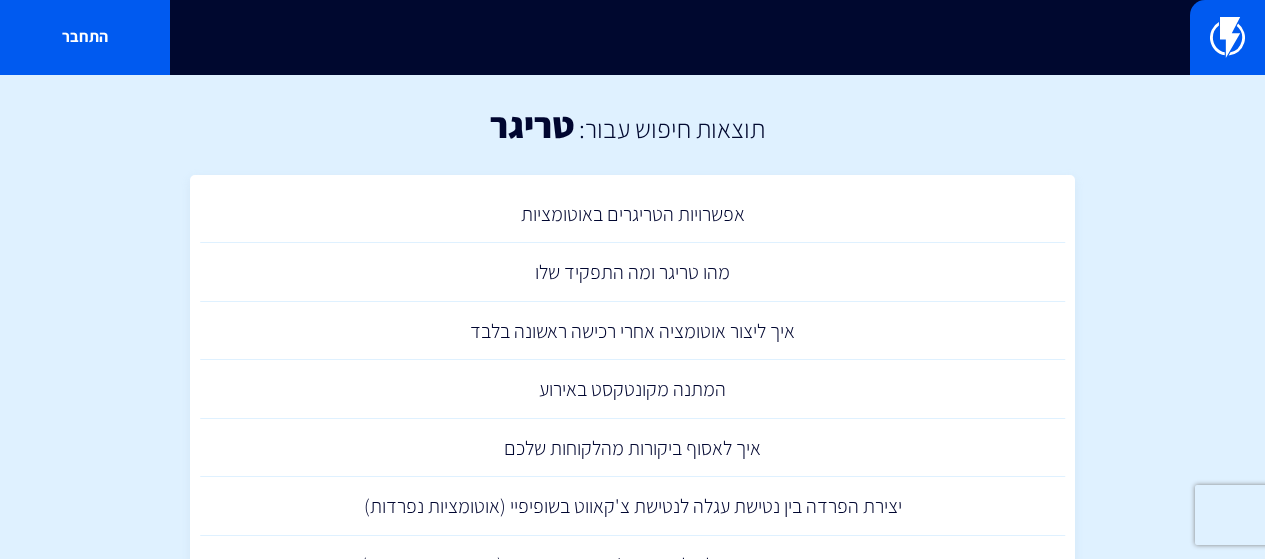 scroll, scrollTop: 0, scrollLeft: 0, axis: both 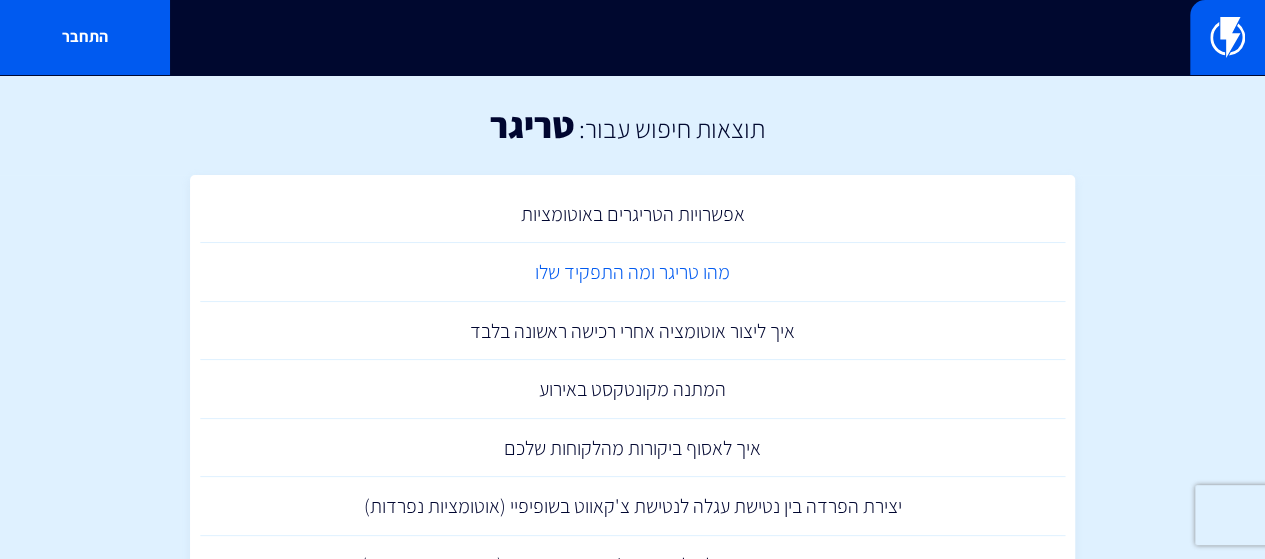 click on "מהו טריגר ומה התפקיד שלו" at bounding box center (633, 272) 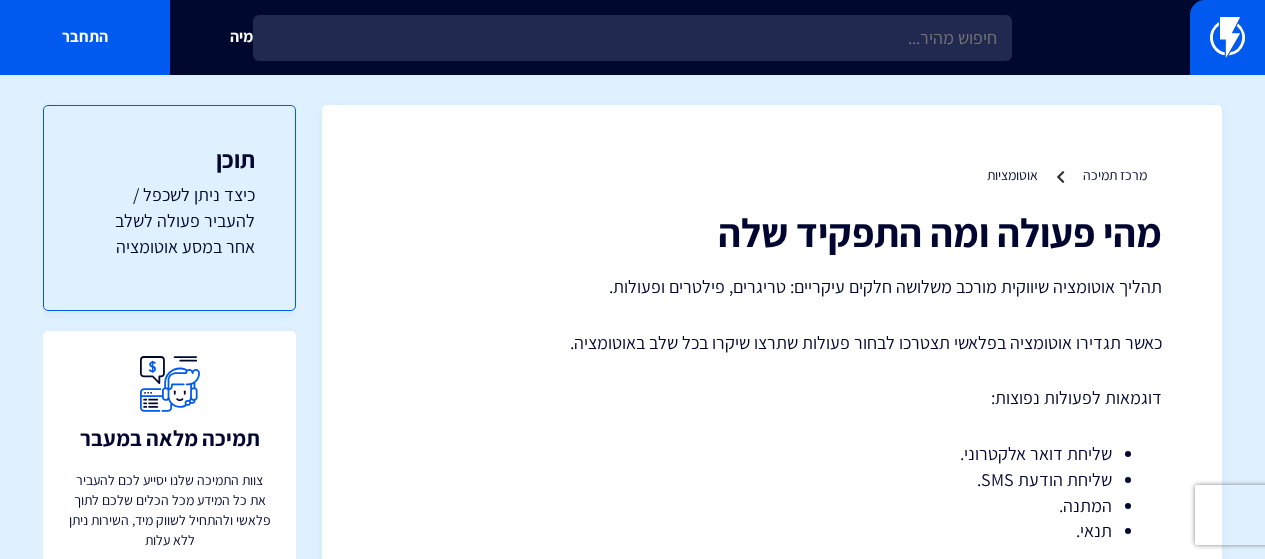 scroll, scrollTop: 0, scrollLeft: 0, axis: both 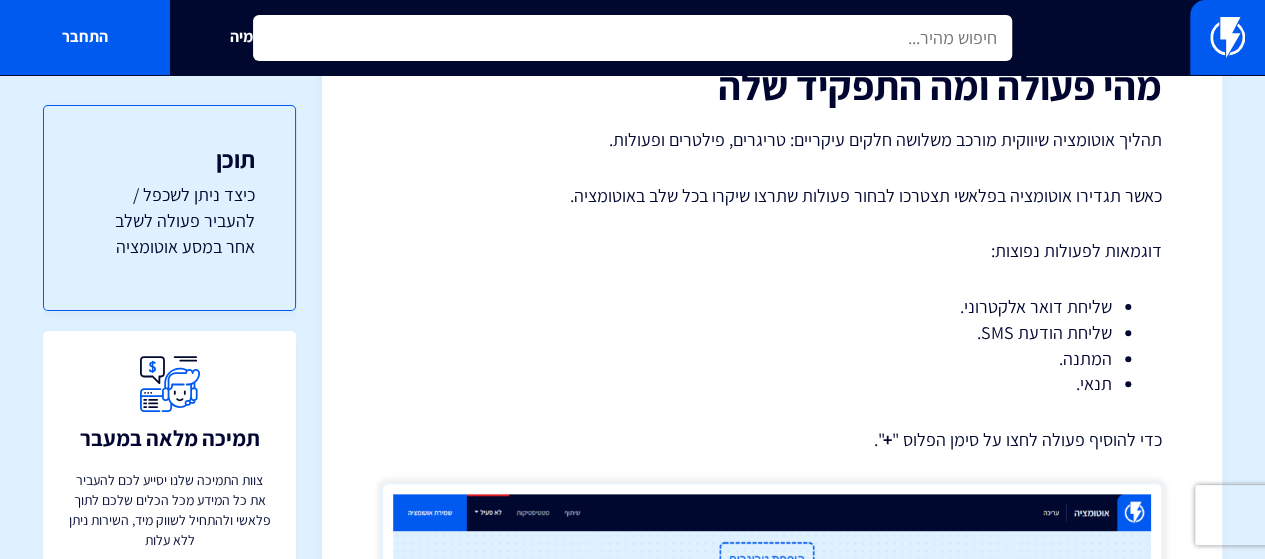 click at bounding box center (632, 38) 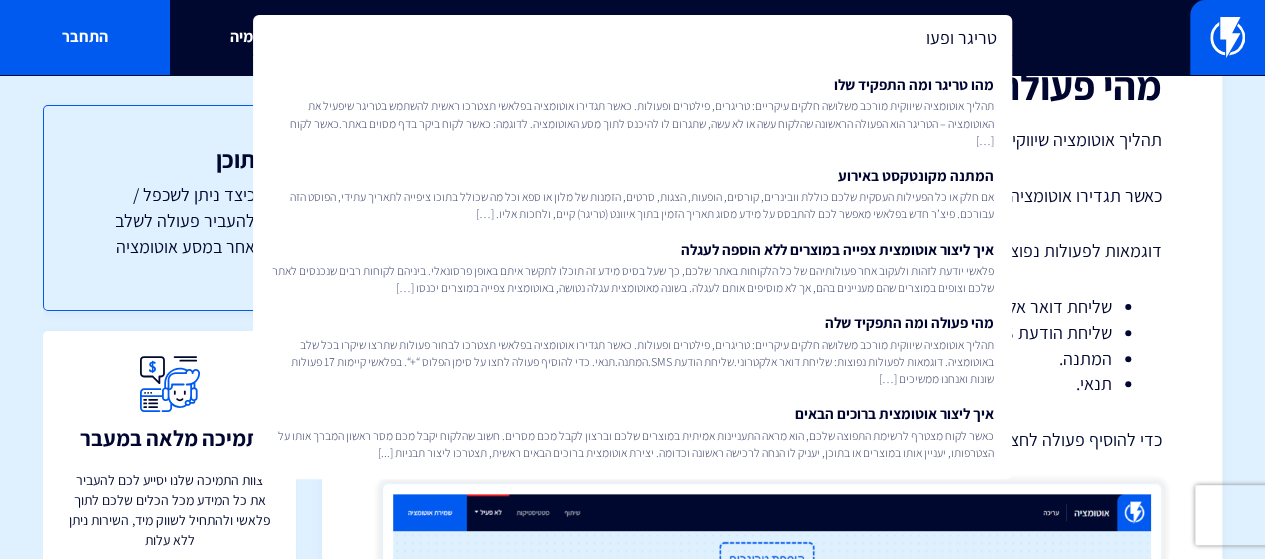 type on "טריגר ופעו" 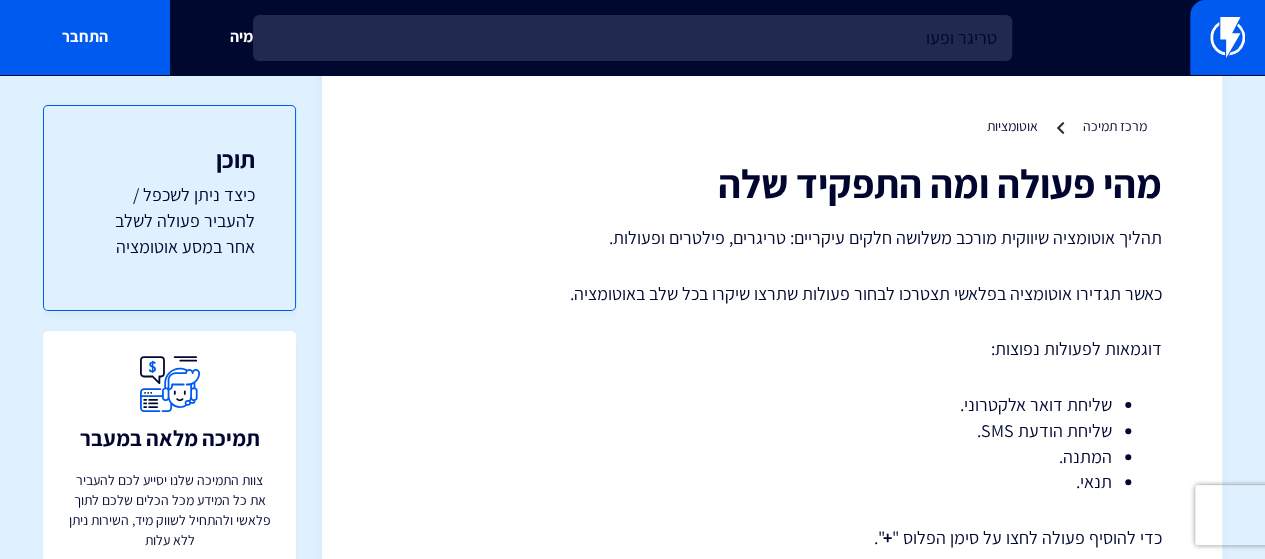 scroll, scrollTop: 52, scrollLeft: 0, axis: vertical 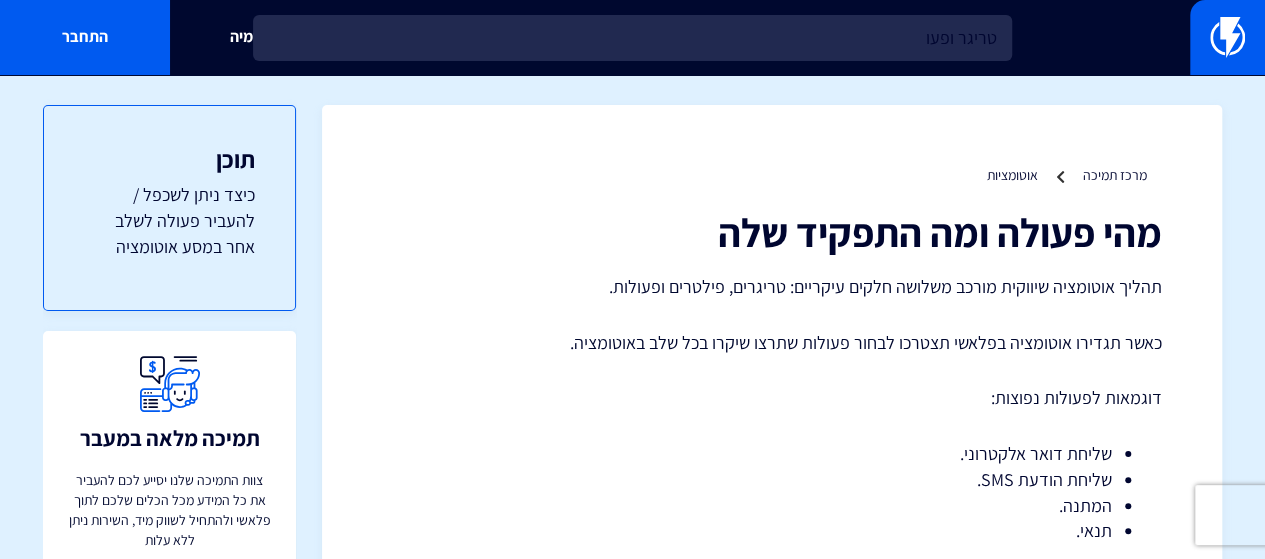 drag, startPoint x: 612, startPoint y: 287, endPoint x: 1185, endPoint y: 313, distance: 573.5896 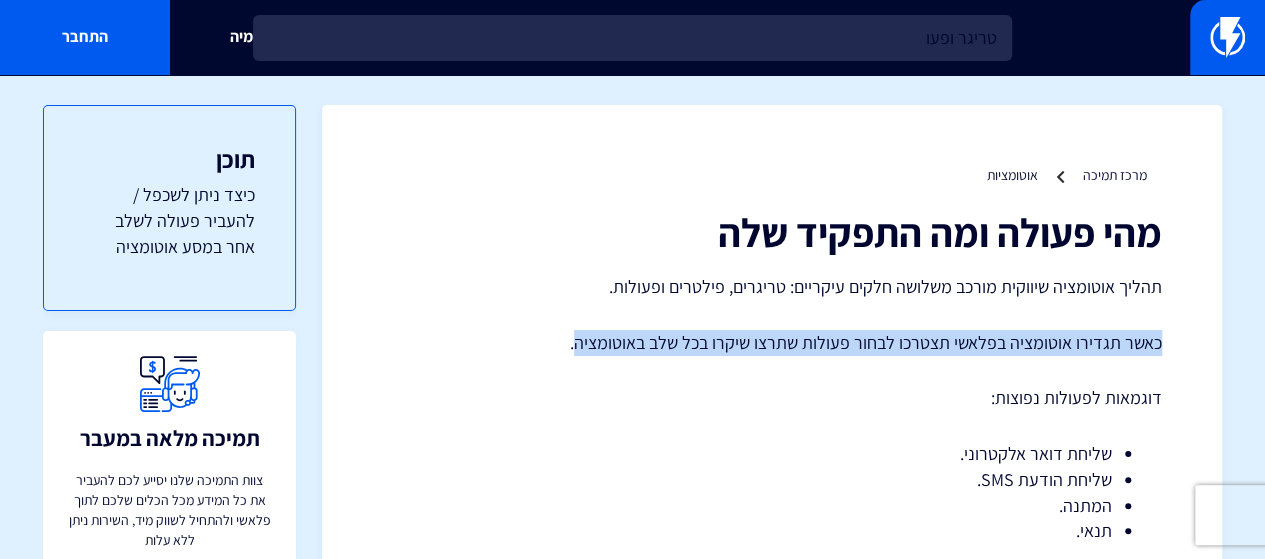 drag, startPoint x: 578, startPoint y: 347, endPoint x: 1171, endPoint y: 331, distance: 593.2158 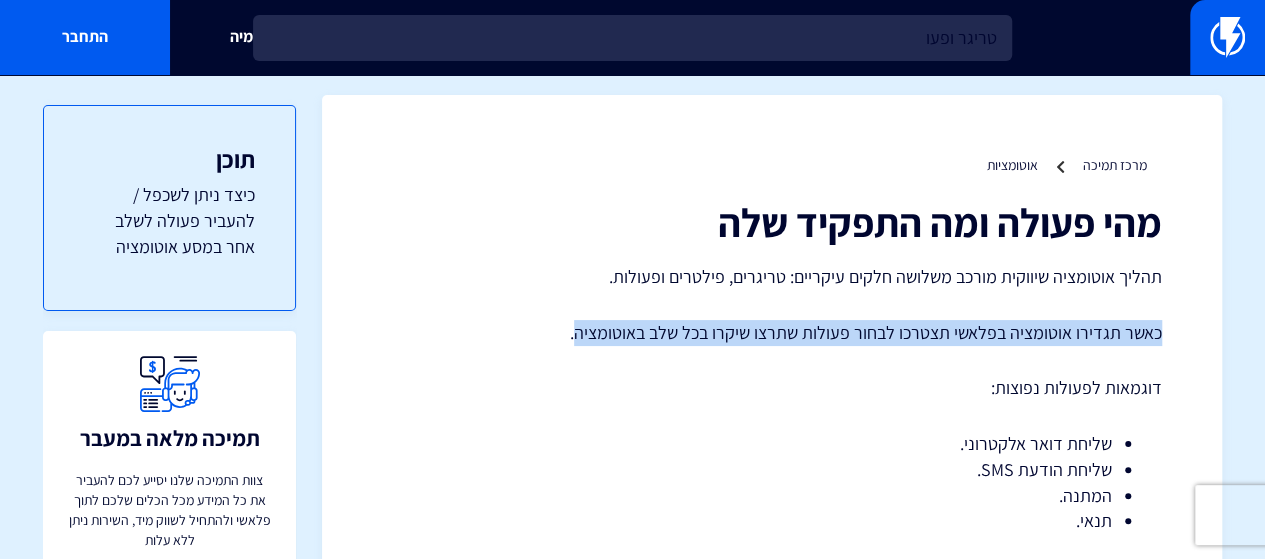 copy on "כאשר תגדירו אוטומציה בפלאשי תצטרכו לבחור פעולות שתרצו שיקרו בכל שלב באוטומציה" 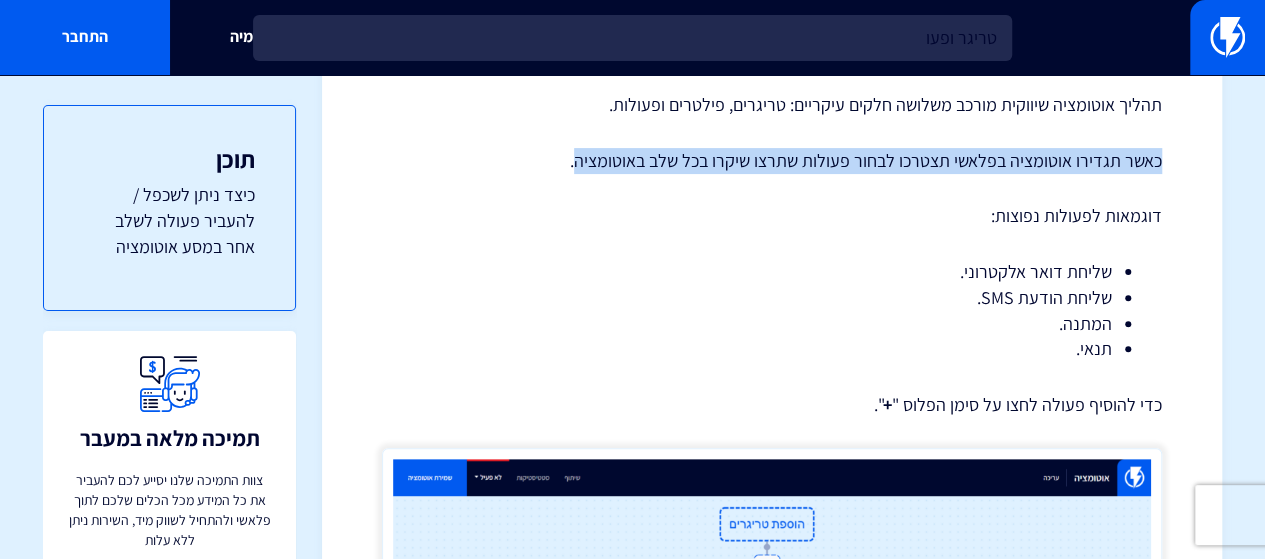 scroll, scrollTop: 195, scrollLeft: 0, axis: vertical 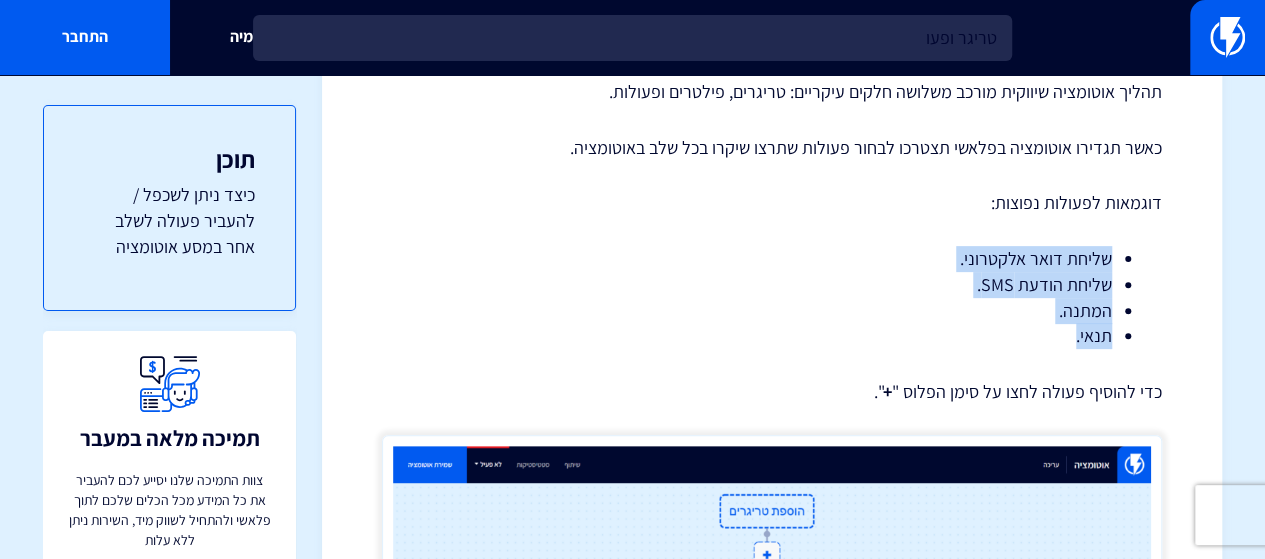 drag, startPoint x: 1073, startPoint y: 335, endPoint x: 1138, endPoint y: 236, distance: 118.43141 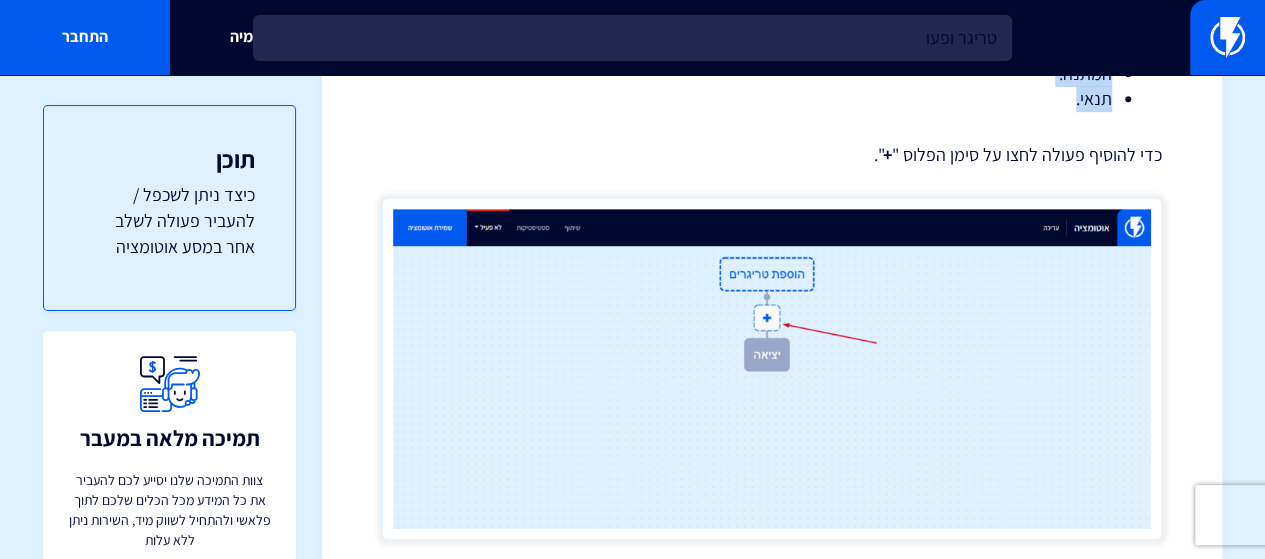 scroll, scrollTop: 442, scrollLeft: 0, axis: vertical 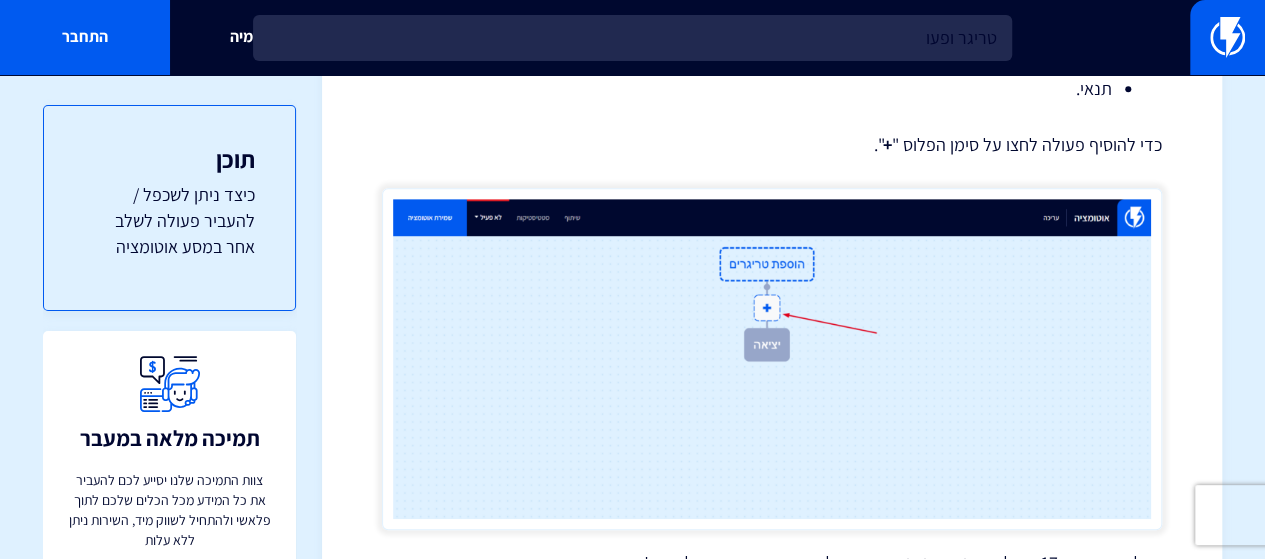 click on "מרכז תמיכה
אוטומציות
מהי פעולה ומה התפקיד שלה
תהליך אוטומציה שיווקית מורכב משלושה חלקים עיקריים: טריגרים, פילטרים ופעולות.
כאשר תגדירו אוטומציה בפלאשי תצטרכו לבחור פעולות שתרצו שיקרו בכל שלב באוטומציה.
דוגמאות לפעולות נפוצות:
שליחת דואר אלקטרוני. המתנה." at bounding box center (772, 813) 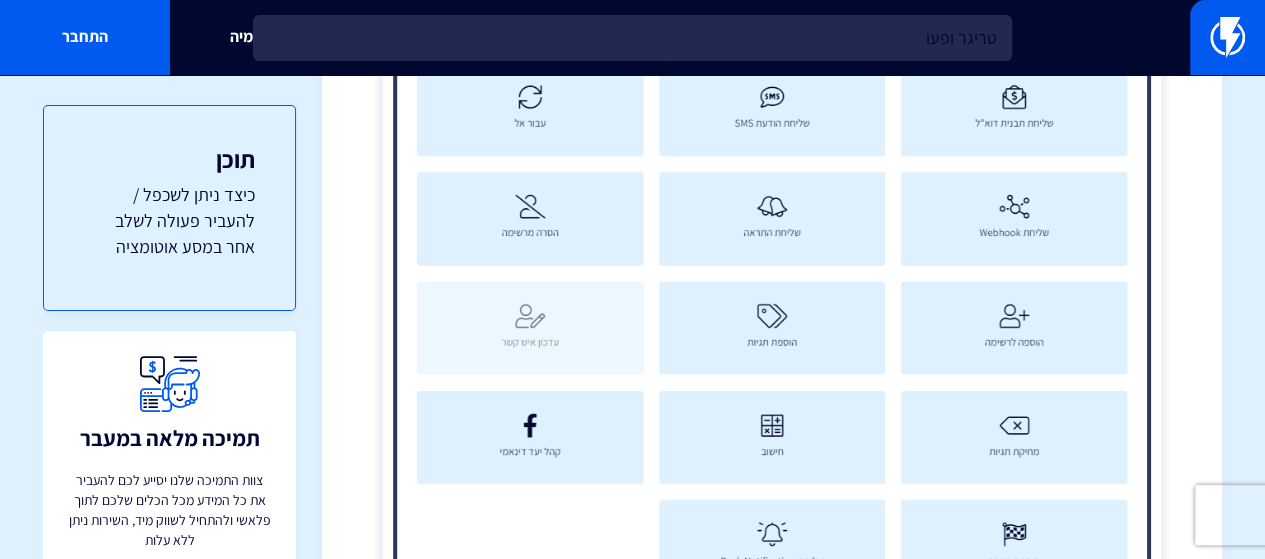 scroll, scrollTop: 1172, scrollLeft: 0, axis: vertical 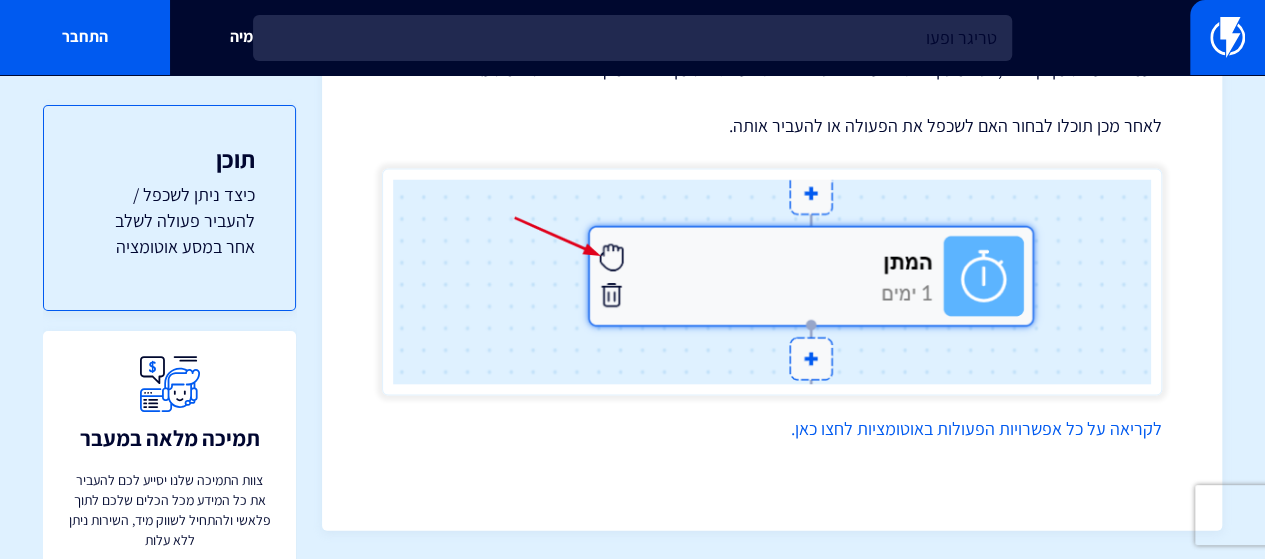 click on "לקריאה על כל אפשרויות הפעולות באוטומציות לחצו כאן." at bounding box center [976, 427] 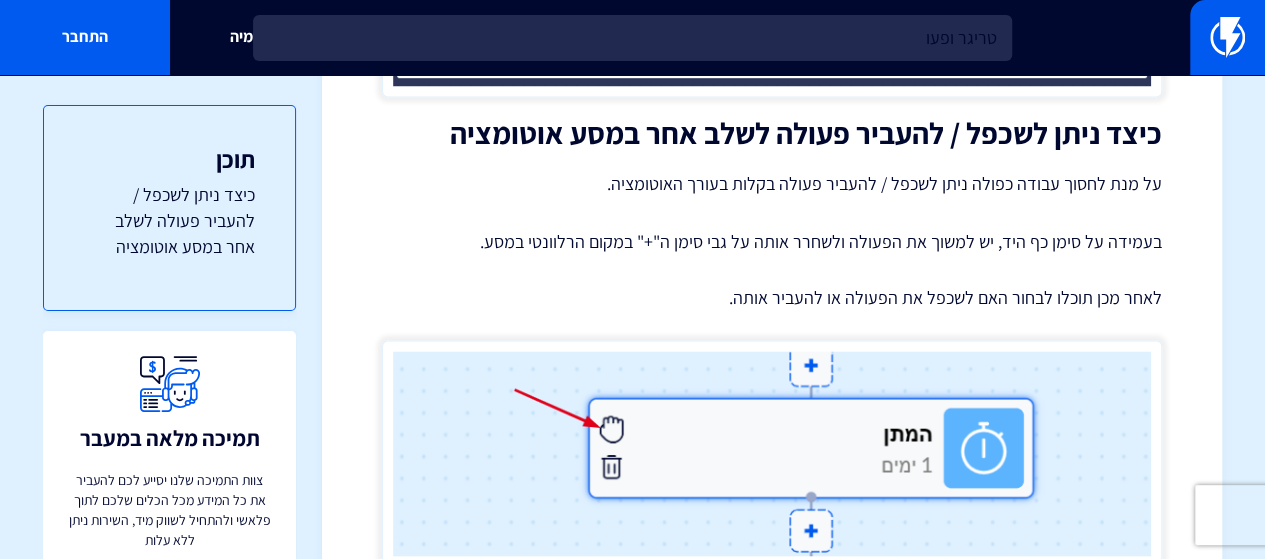 scroll, scrollTop: 1876, scrollLeft: 0, axis: vertical 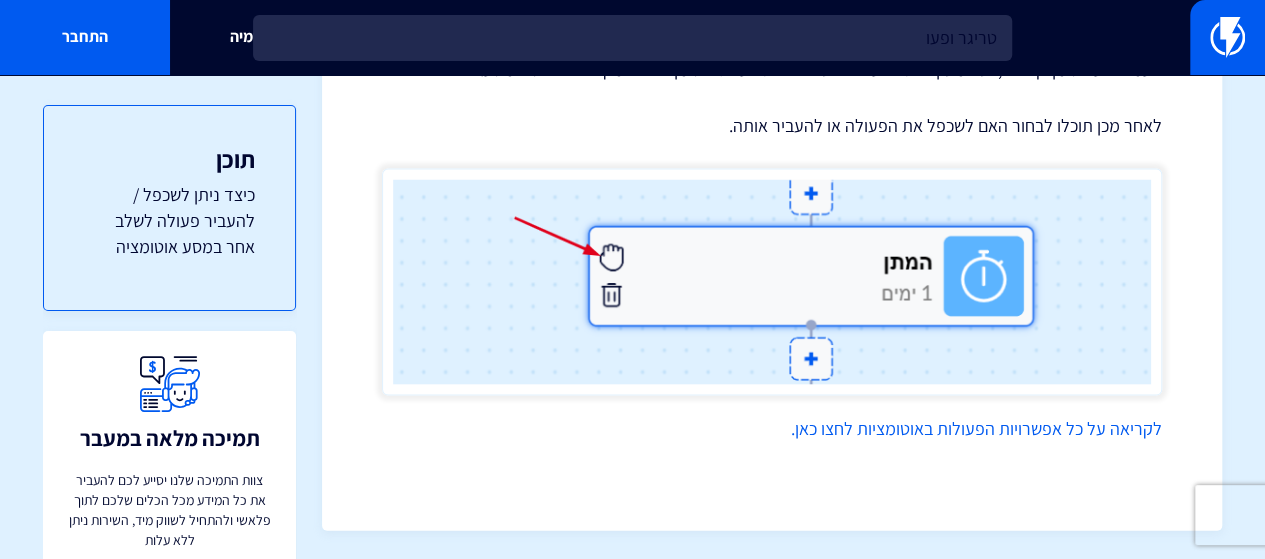 click on "לקריאה על כל אפשרויות הפעולות באוטומציות לחצו כאן." at bounding box center [976, 427] 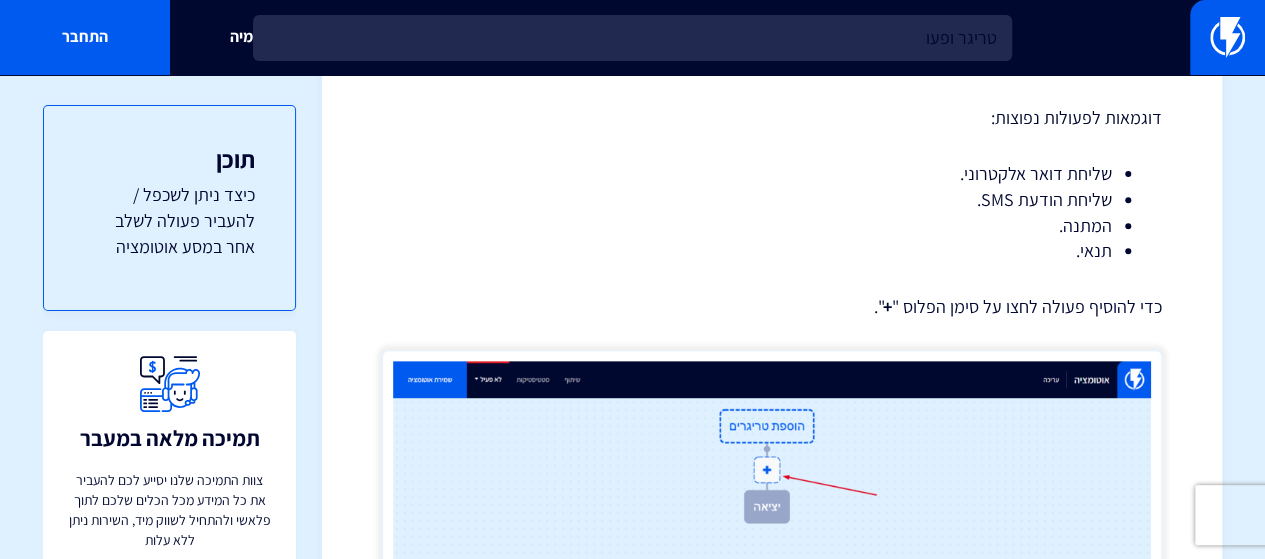 scroll, scrollTop: 0, scrollLeft: 0, axis: both 